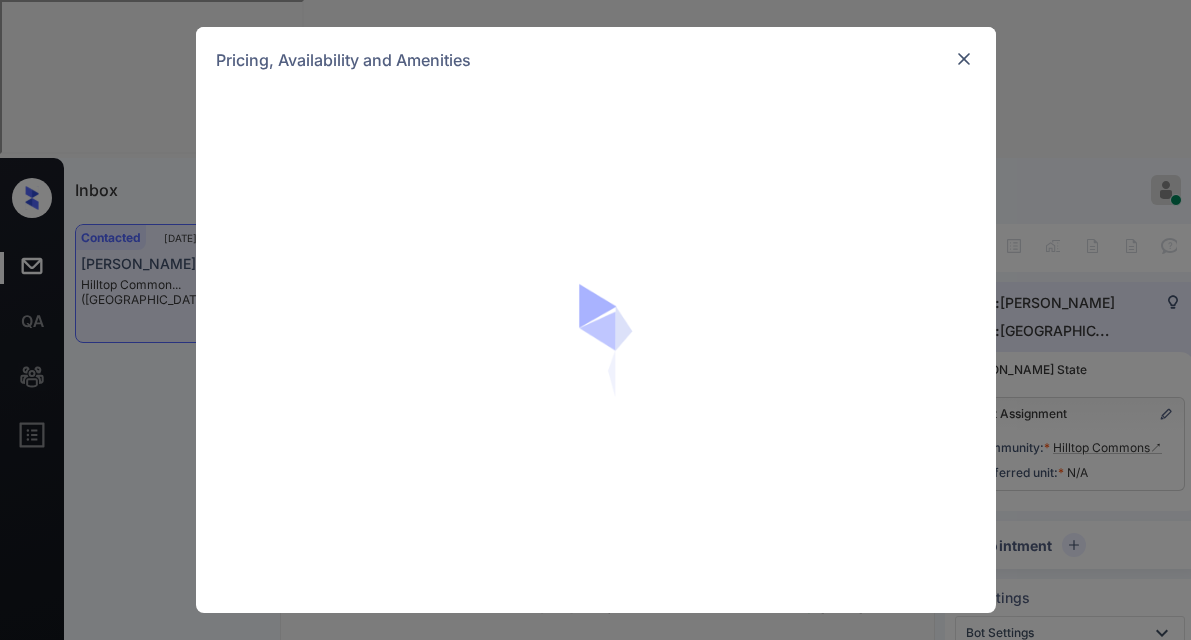 scroll, scrollTop: 0, scrollLeft: 0, axis: both 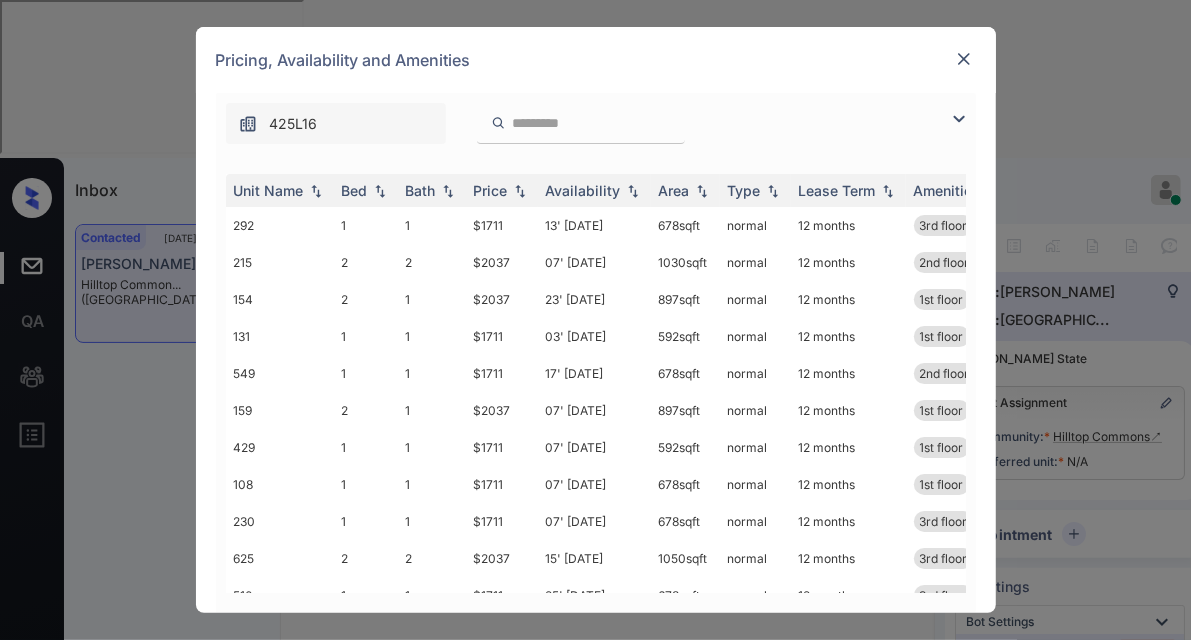click at bounding box center (959, 119) 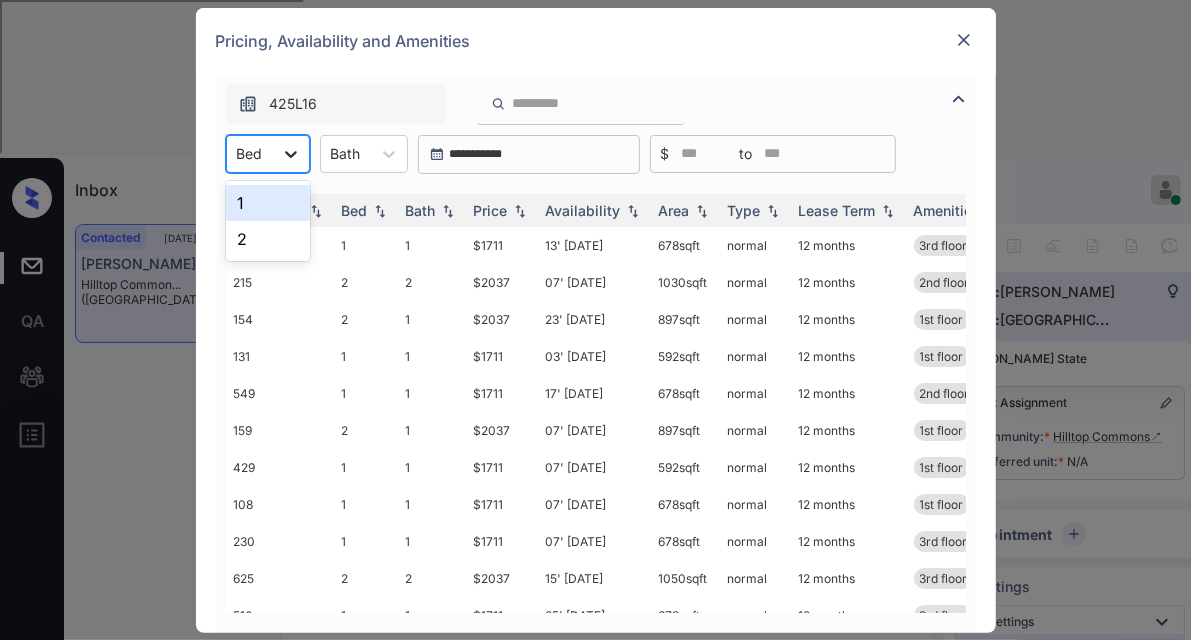 click 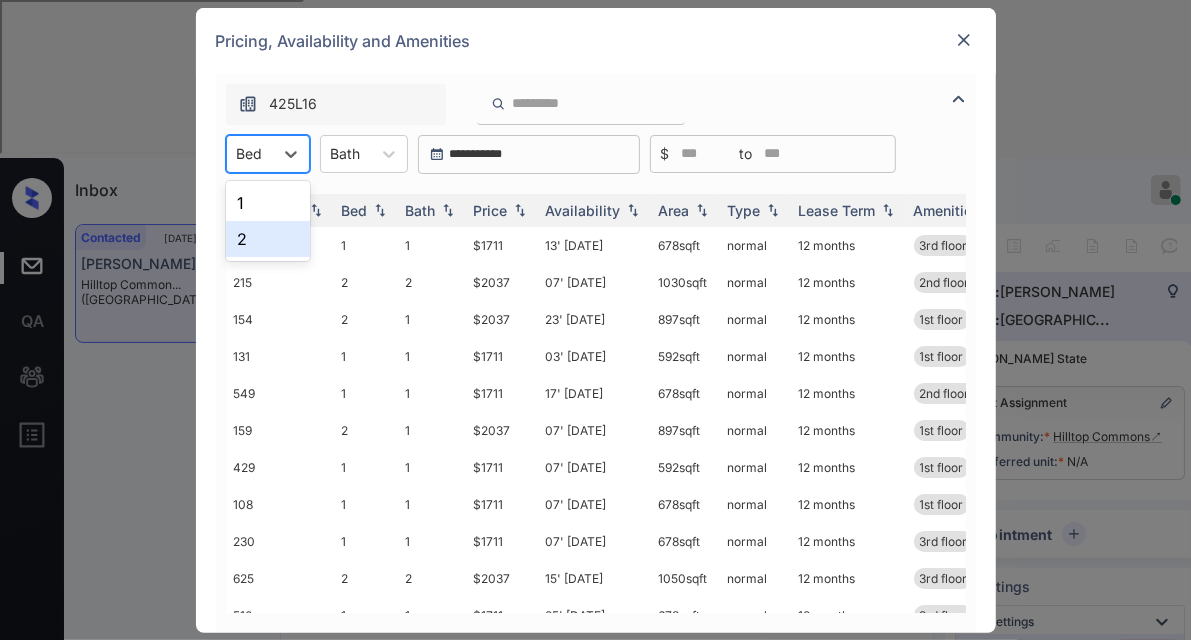 click on "2" at bounding box center [268, 239] 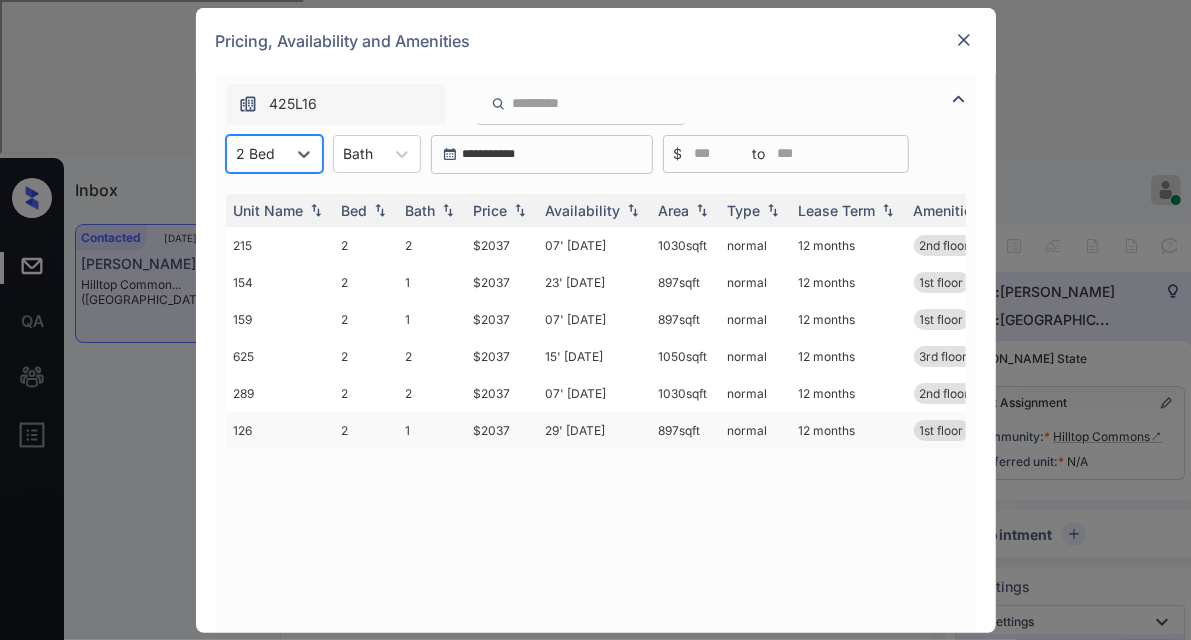 click on "$2037" at bounding box center (502, 430) 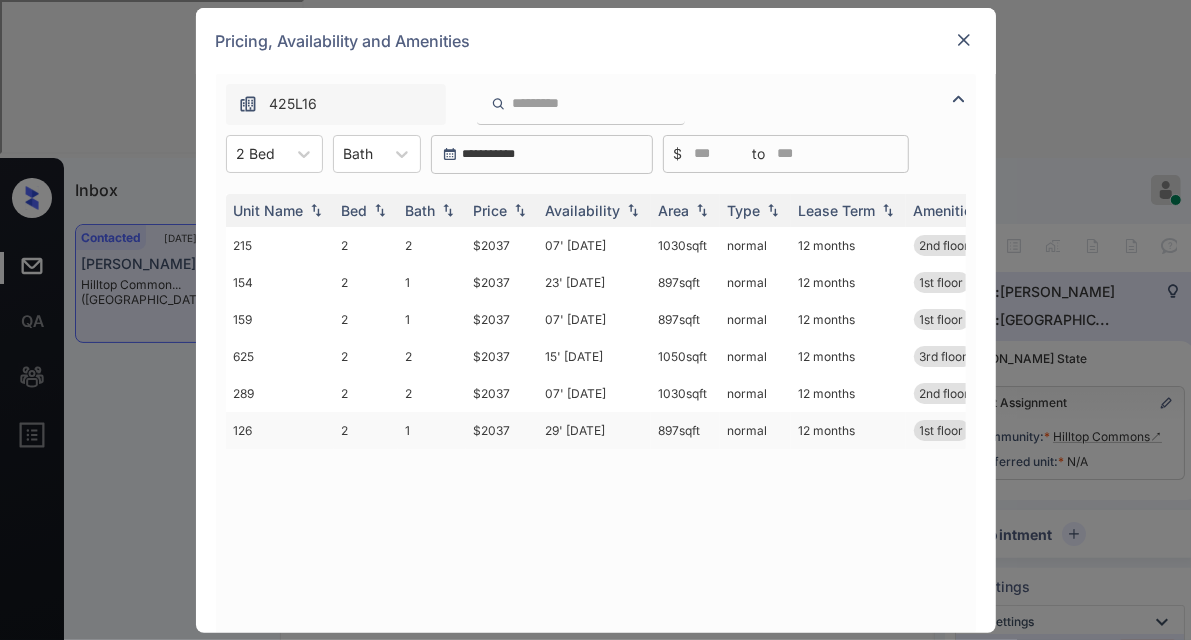 click on "$2037" at bounding box center [502, 430] 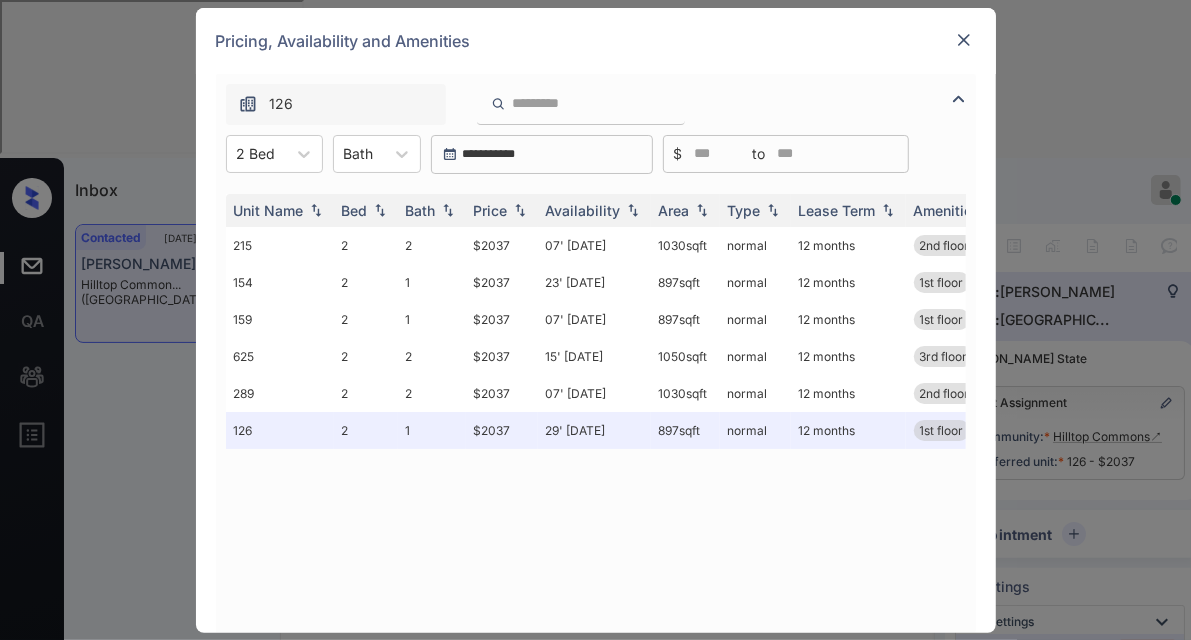 click at bounding box center [964, 40] 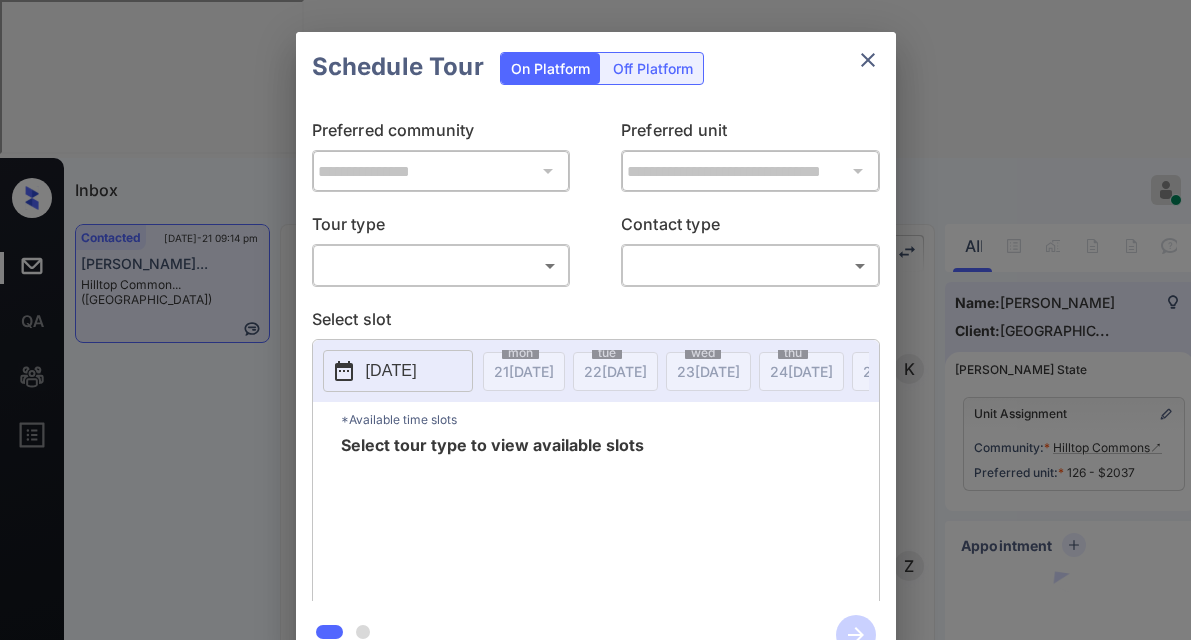 scroll, scrollTop: 0, scrollLeft: 0, axis: both 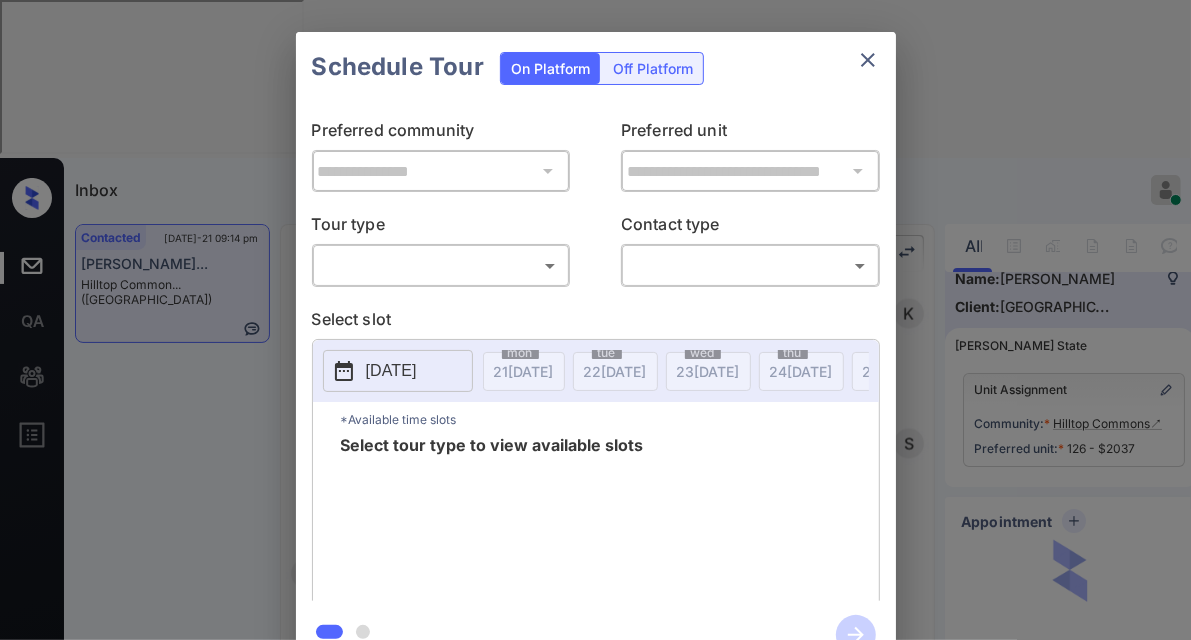 click on "Inbox Jezcil  Usanastre Online Set yourself   offline Set yourself   on break Profile Switch to  dark  mode Sign out Contacted [DATE]-21 09:14 pm   [PERSON_NAME]... [GEOGRAPHIC_DATA]...  ([GEOGRAPHIC_DATA]) Contacted Lost Lead Sentiment: Angry Upon sliding the acknowledgement:  Lead will move to lost stage. * ​ SMS and call option will be set to opt out. AFM will be turned off for the lead. Kelsey New Message Kelsey Notes Note: [URL][DOMAIN_NAME] - Paste this link into your browser to view [PERSON_NAME] conversation with the prospect [DATE] 08:46 pm  Sync'd w  yardi K New Message [PERSON_NAME] Lead transferred to leasing agent: [PERSON_NAME] [DATE] 08:46 pm  Sync'd w  yardi Z New Message Agent Lead created via leadPoller in Inbound stage. [DATE] 08:46 pm A New Message Agent AFM Request sent to [PERSON_NAME]. [DATE] 08:46 pm A New Message Agent Notes Note: [DATE] 08:46 pm A New Message [PERSON_NAME] Lead Details Updated
Move In Date:  [DATE]
[DATE] 08:46 pm K New Message" at bounding box center [595, 320] 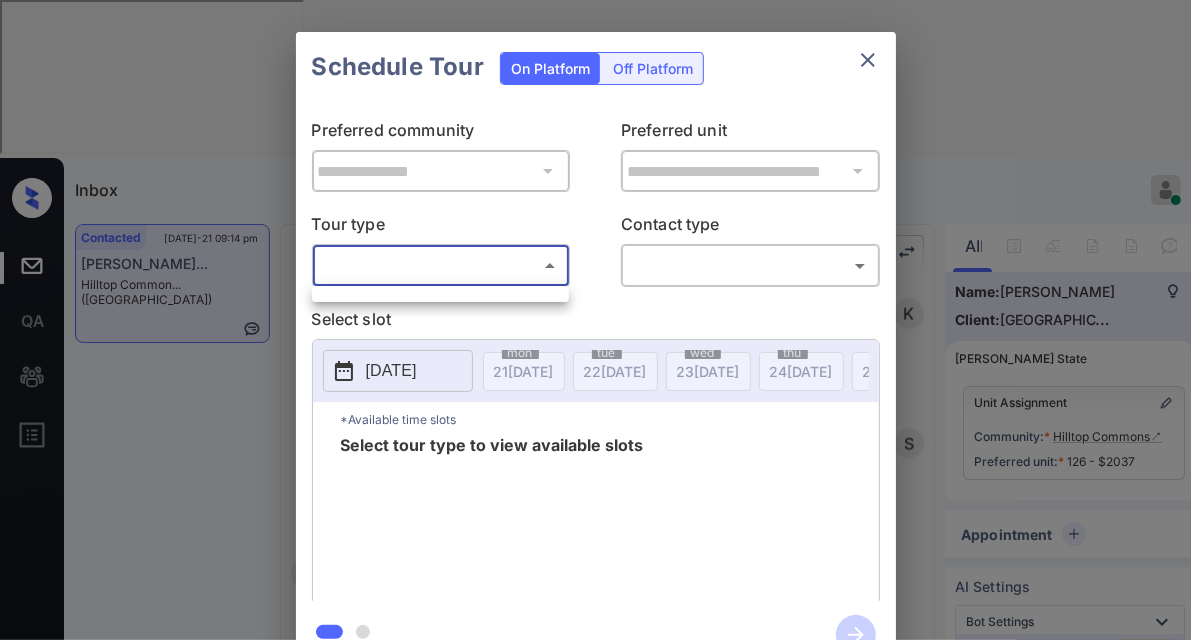 click at bounding box center [595, 320] 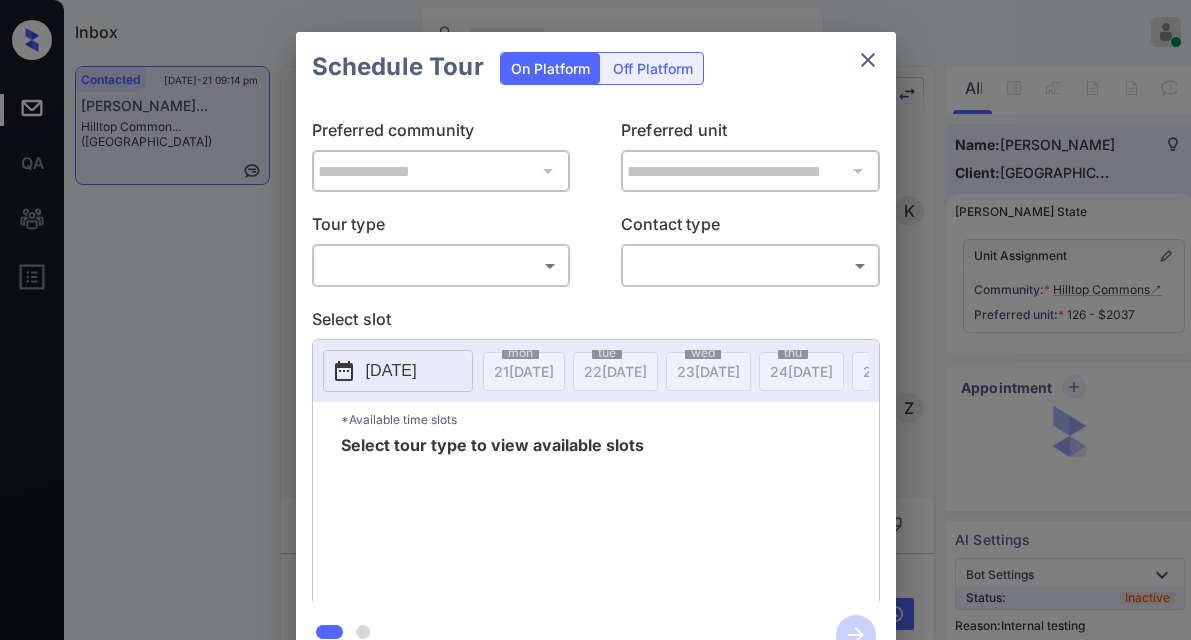click on "Inbox Jezcil  Usanastre Online Set yourself   offline Set yourself   on break Profile Switch to  dark  mode Sign out Contacted [DATE]-21 09:14 pm   [PERSON_NAME]... [GEOGRAPHIC_DATA]...  ([GEOGRAPHIC_DATA]) Contacted Lost Lead Sentiment: Angry Upon sliding the acknowledgement:  Lead will move to lost stage. * ​ SMS and call option will be set to opt out. AFM will be turned off for the lead. Kelsey New Message Kelsey Notes Note: [URL][DOMAIN_NAME] - Paste this link into your browser to view [PERSON_NAME] conversation with the prospect [DATE] 08:46 pm  Sync'd w  yardi K New Message [PERSON_NAME] Lead transferred to leasing agent: [PERSON_NAME] [DATE] 08:46 pm  Sync'd w  yardi Z New Message Agent Lead created via leadPoller in Inbound stage. [DATE] 08:46 pm A New Message Agent AFM Request sent to [PERSON_NAME]. [DATE] 08:46 pm A New Message Agent Notes Note: [DATE] 08:46 pm A New Message [PERSON_NAME] Lead Details Updated
Move In Date:  [DATE]
[DATE] 08:46 pm K New Message" at bounding box center [595, 320] 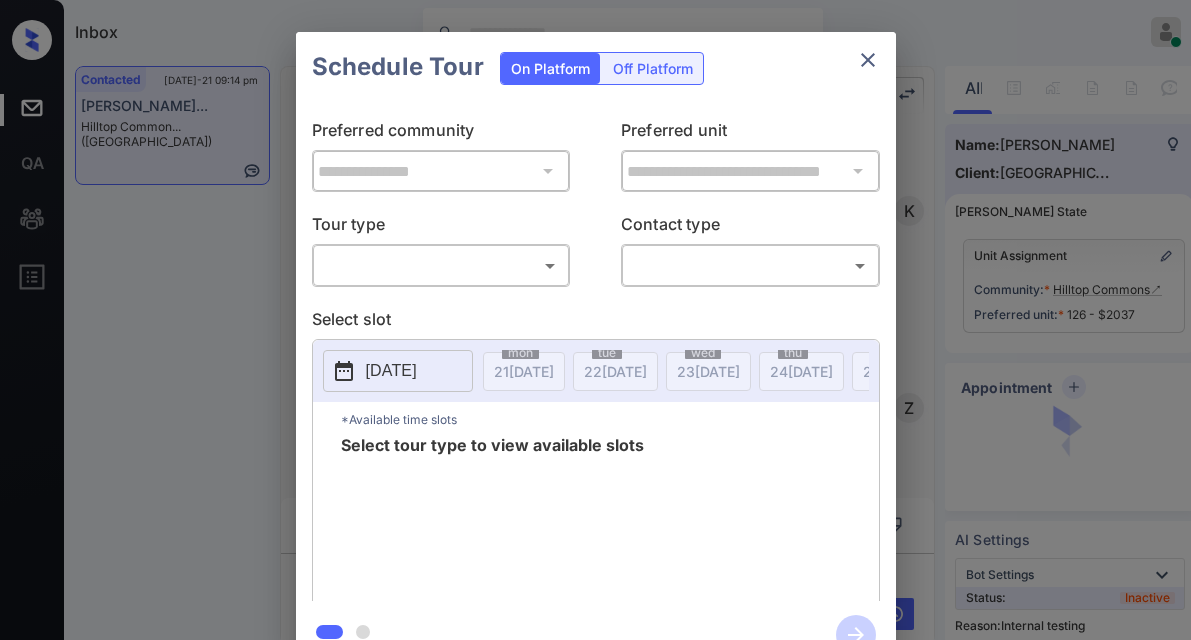 scroll, scrollTop: 0, scrollLeft: 0, axis: both 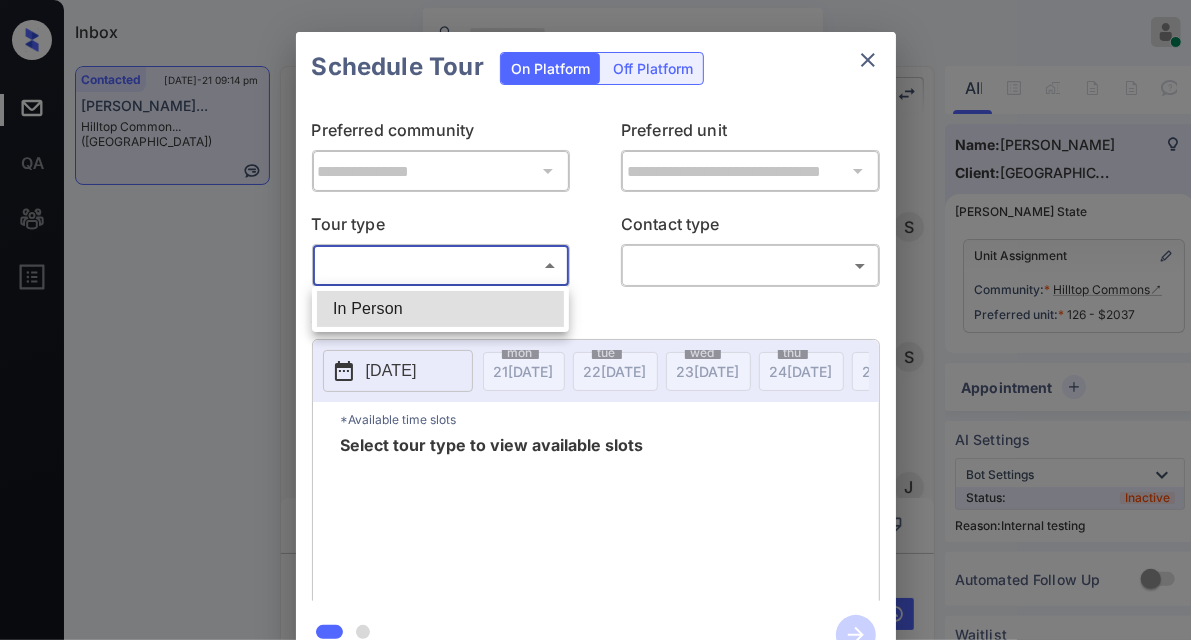click on "In Person" at bounding box center [440, 309] 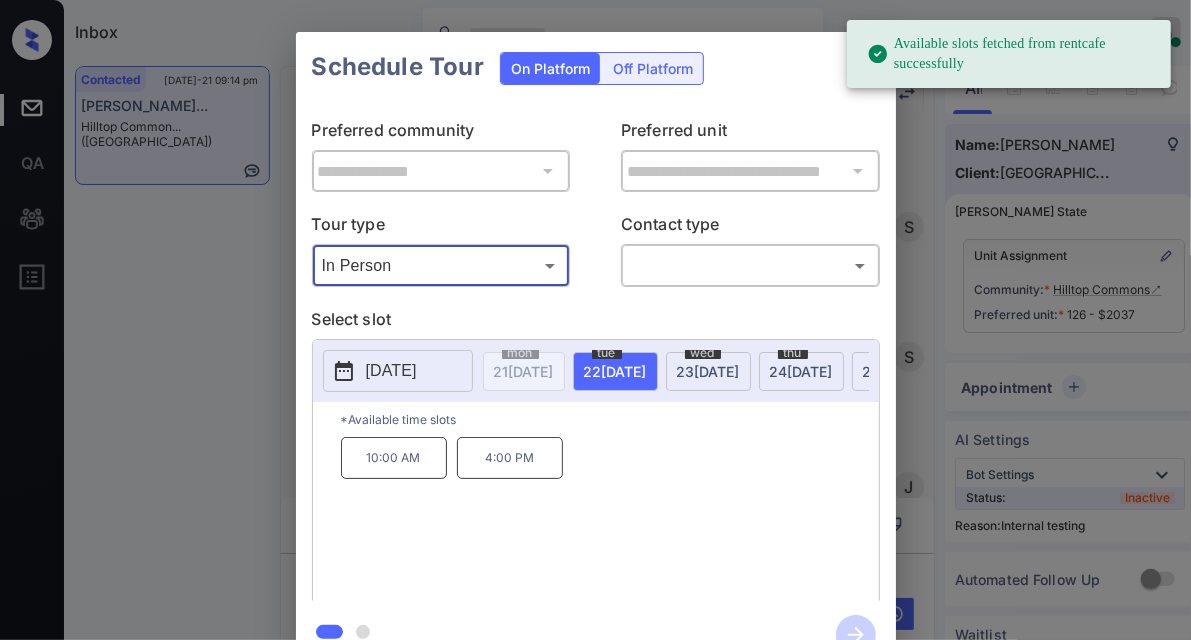 click on "wed 23 JUL" at bounding box center [708, 371] 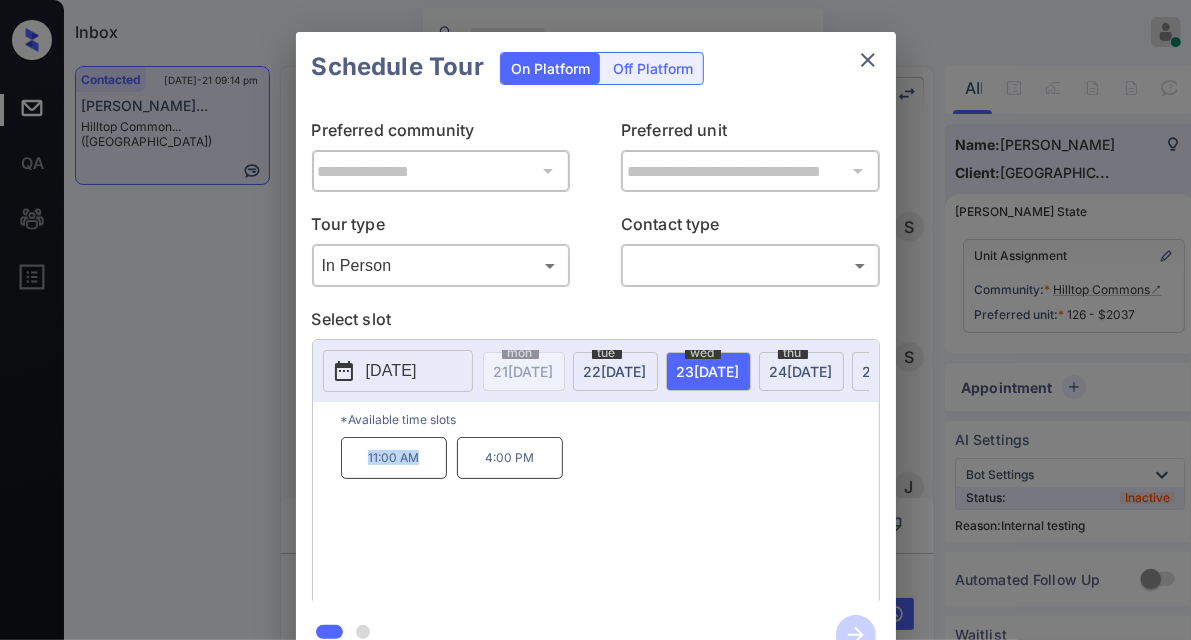 drag, startPoint x: 341, startPoint y: 468, endPoint x: 419, endPoint y: 456, distance: 78.91768 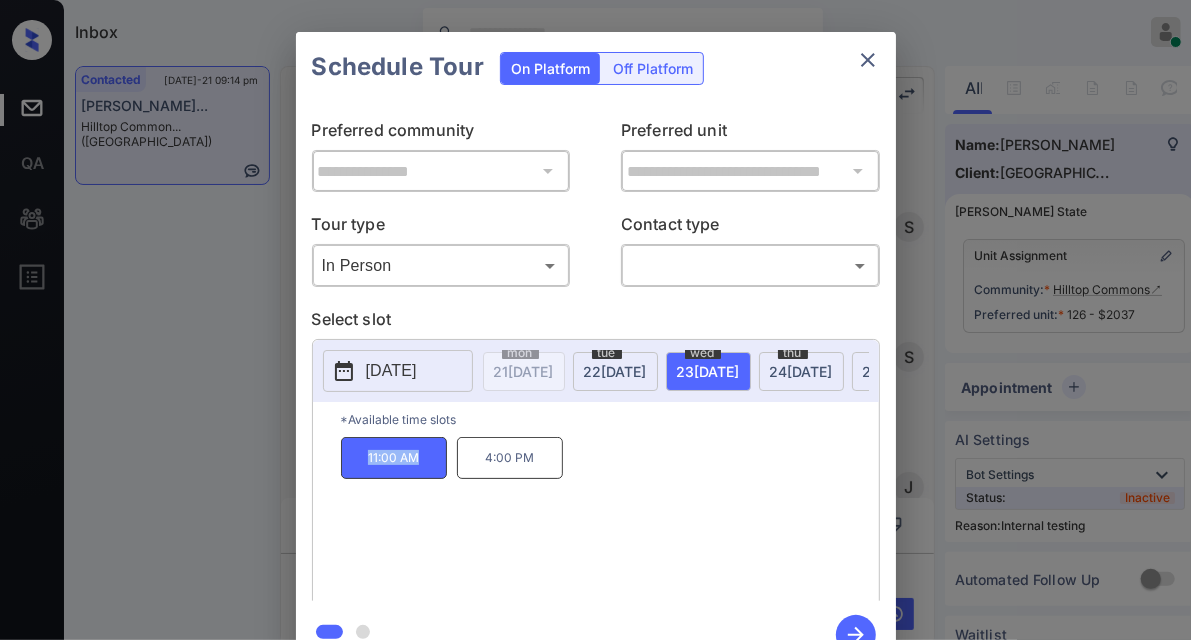 copy on "11:00 AM" 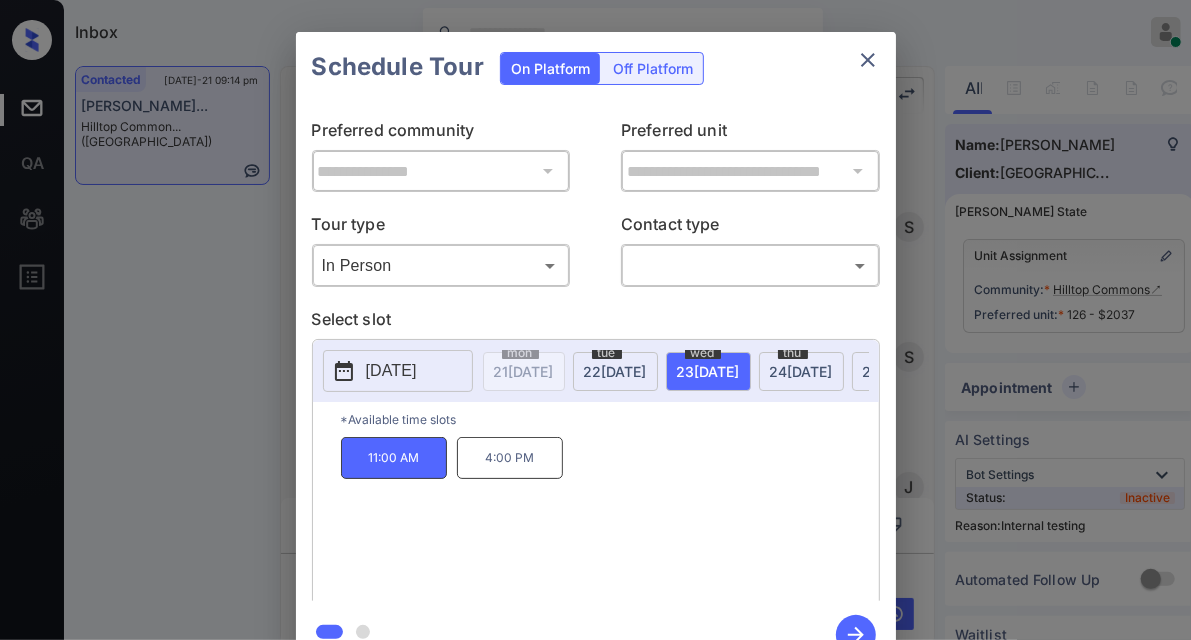 click on "**********" at bounding box center [595, 350] 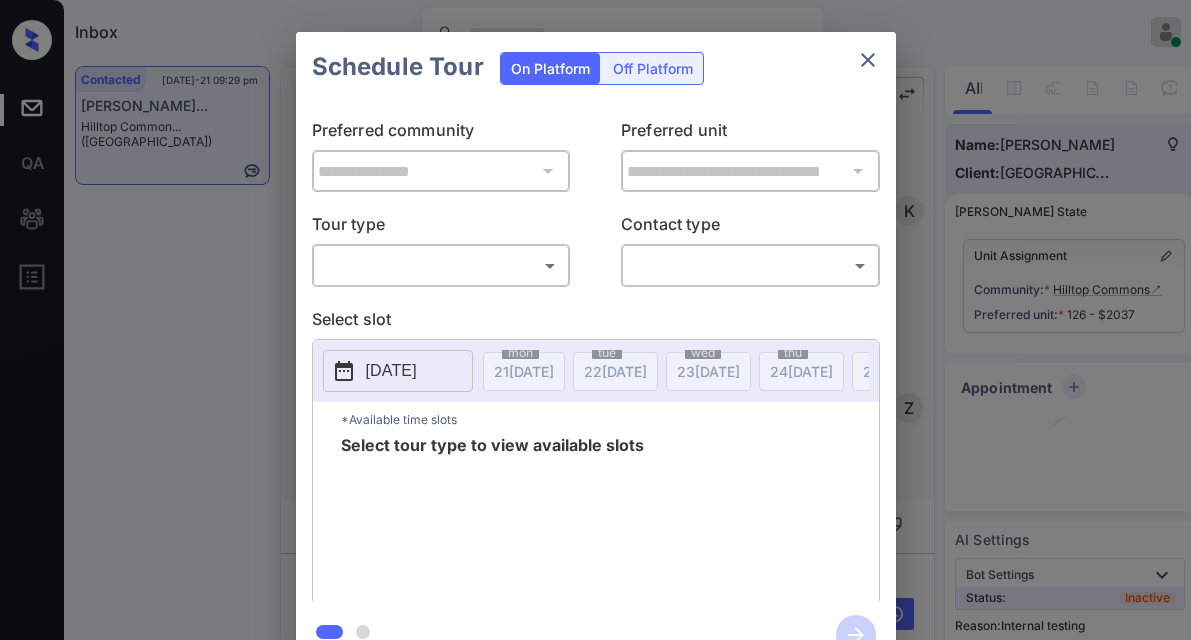 scroll, scrollTop: 0, scrollLeft: 0, axis: both 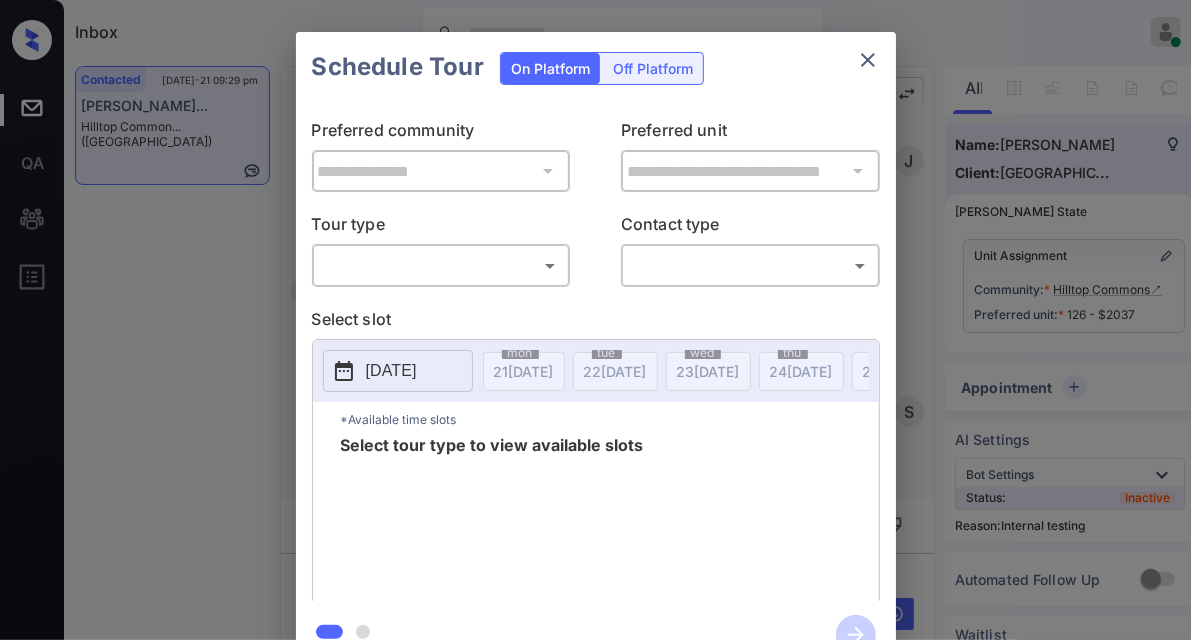 click on "Inbox Jezcil  Usanastre Online Set yourself   offline Set yourself   on break Profile Switch to  dark  mode Sign out Contacted Jul-21 09:29 pm   Shelton Jackso... Hilltop Common...  (Fairfield) Contacted Lost Lead Sentiment: Angry Upon sliding the acknowledgement:  Lead will move to lost stage. * ​ SMS and call option will be set to opt out. AFM will be turned off for the lead. Kelsey New Message Kelsey Notes Note: https://conversation.getzuma.com/687f09919514753360f7ba28 - Paste this link into your browser to view Kelsey’s conversation with the prospect Jul 21, 2025 08:46 pm  Sync'd w  yardi K New Message Zuma Lead transferred to leasing agent: kelsey Jul 21, 2025 08:46 pm  Sync'd w  yardi Z New Message Agent Lead created via leadPoller in Inbound stage. Jul 21, 2025 08:46 pm A New Message Agent AFM Request sent to Kelsey. Jul 21, 2025 08:46 pm A New Message Agent Notes Note: Jul 21, 2025 08:46 pm A New Message Kelsey Lead Details Updated
Move In Date:  29-7-2025
Jul 21, 2025 08:46 pm K New Message" at bounding box center (595, 320) 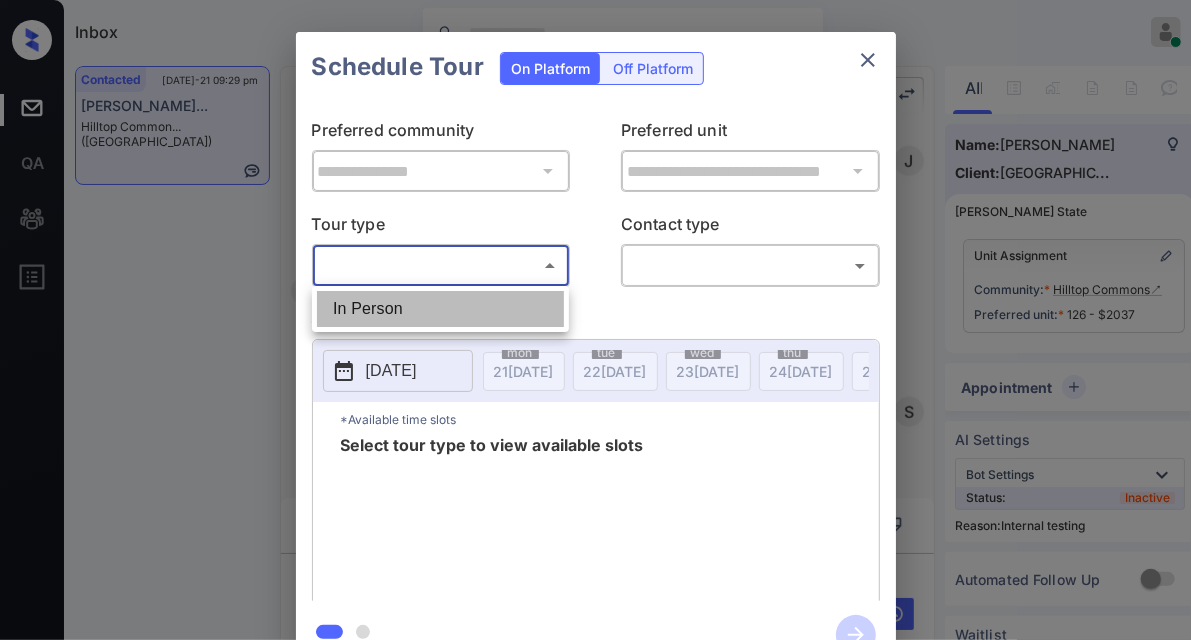 click on "In Person" at bounding box center [440, 309] 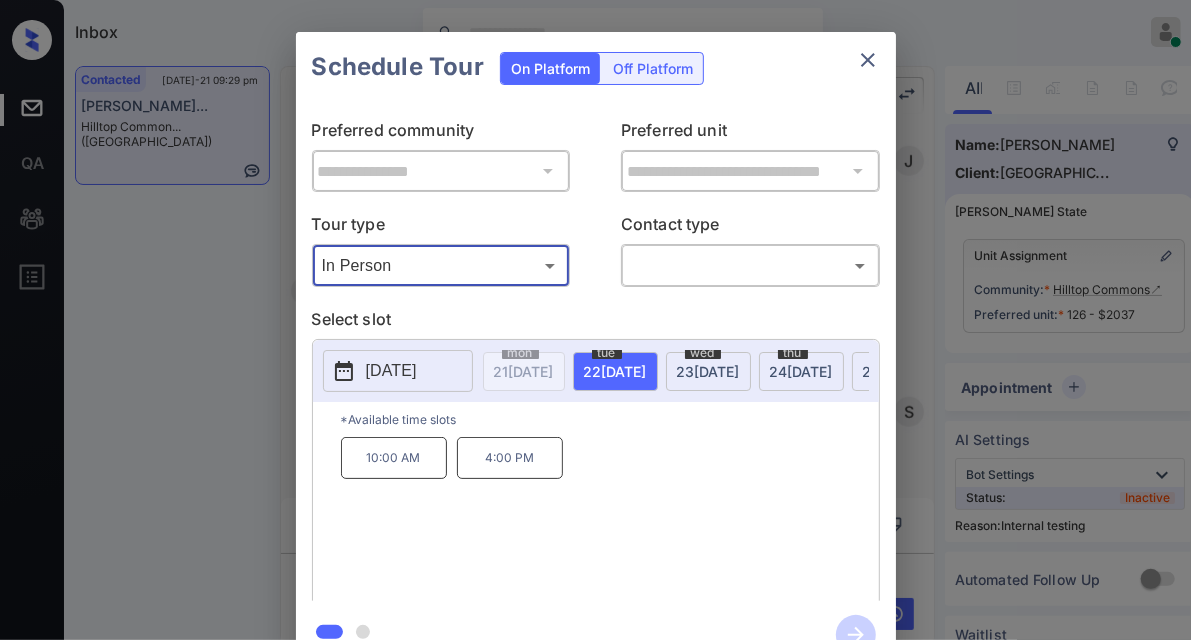 click on "2025-07-22" at bounding box center [398, 371] 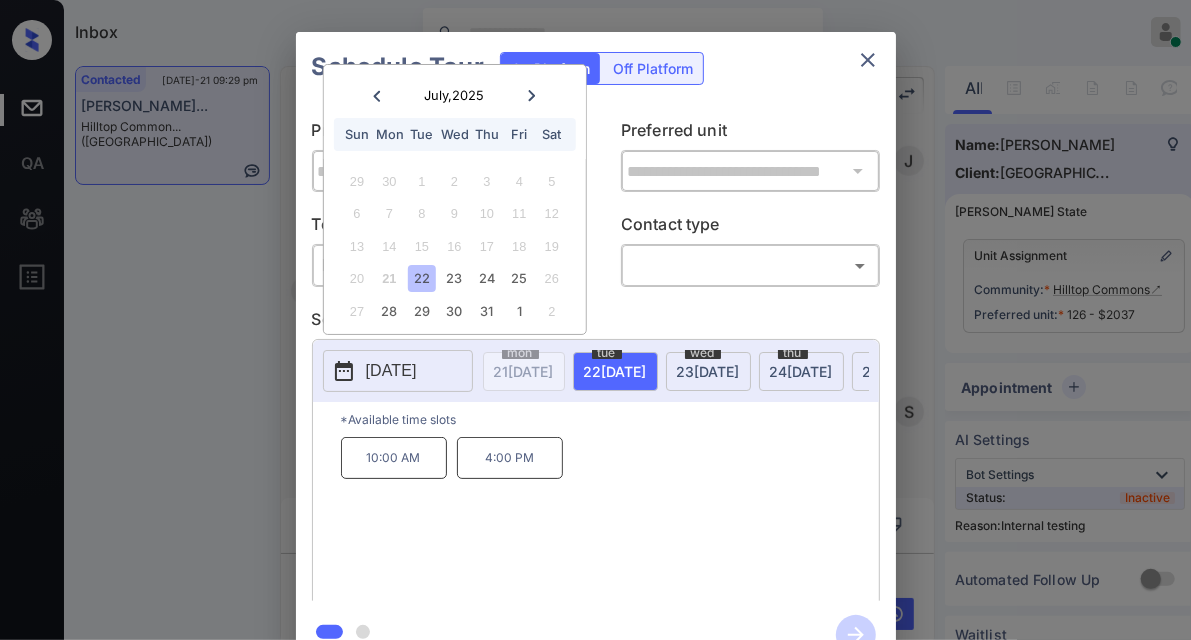 click 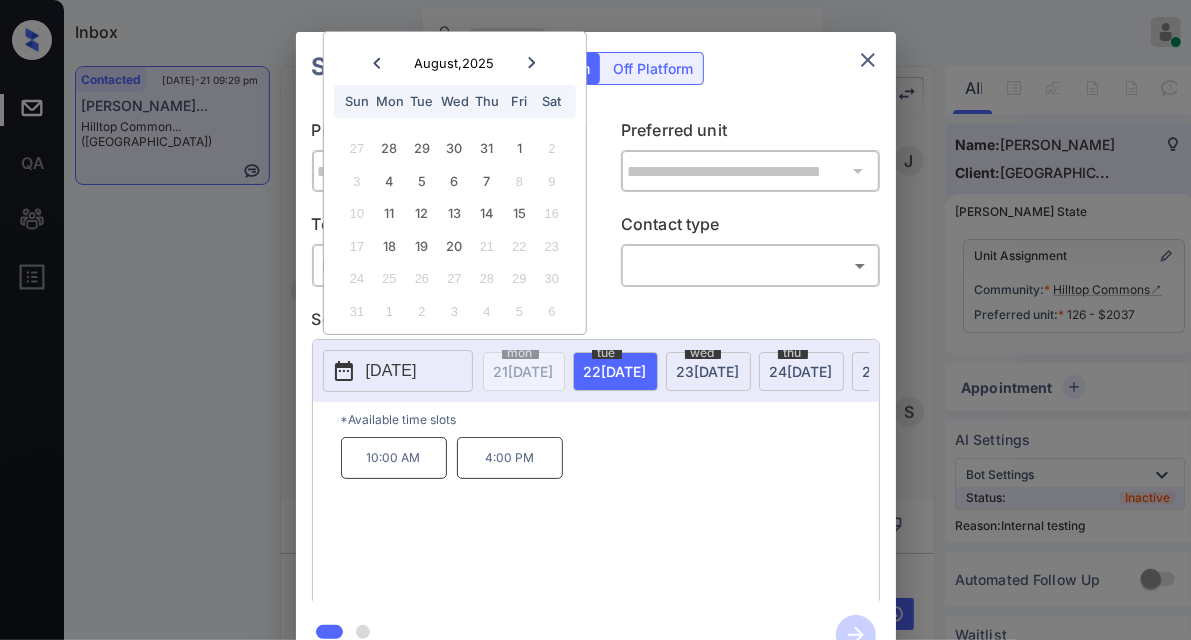 click on "**********" at bounding box center (595, 350) 